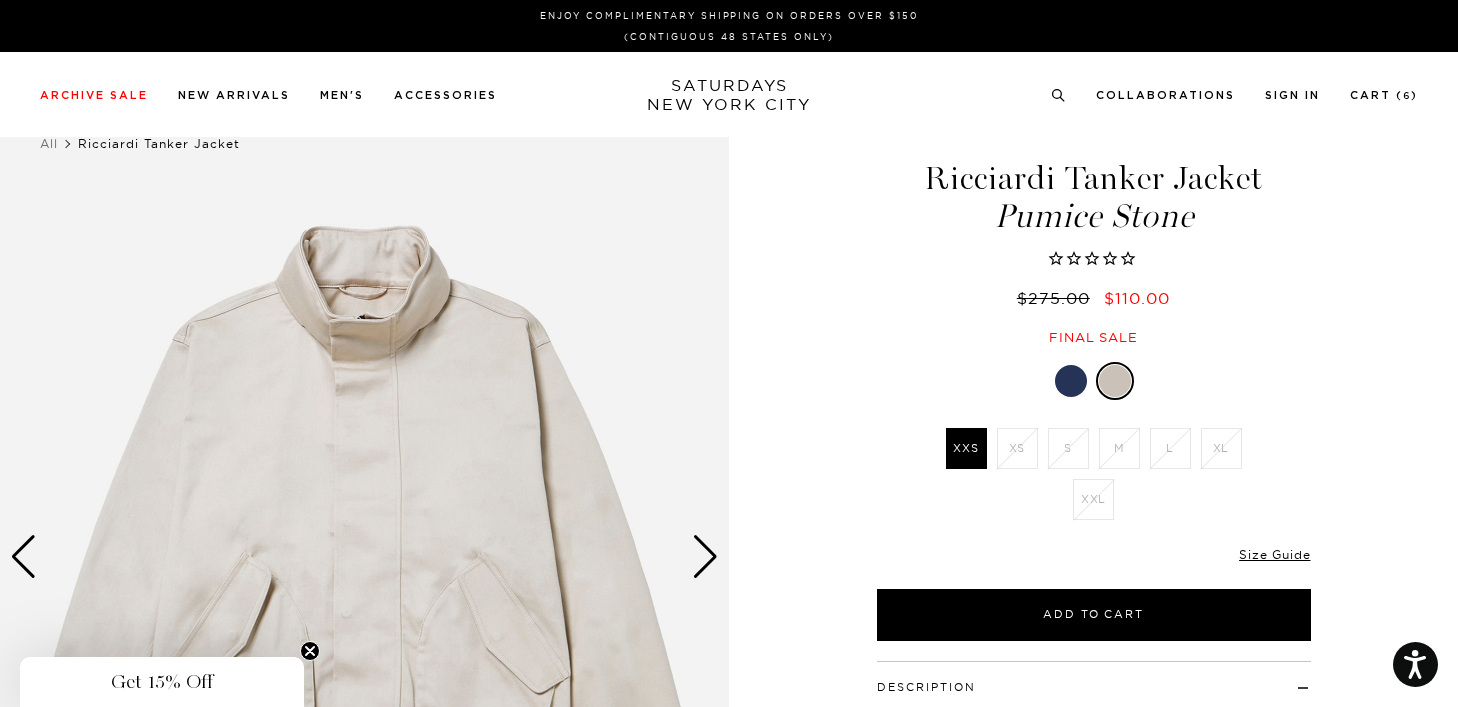 scroll, scrollTop: 0, scrollLeft: 0, axis: both 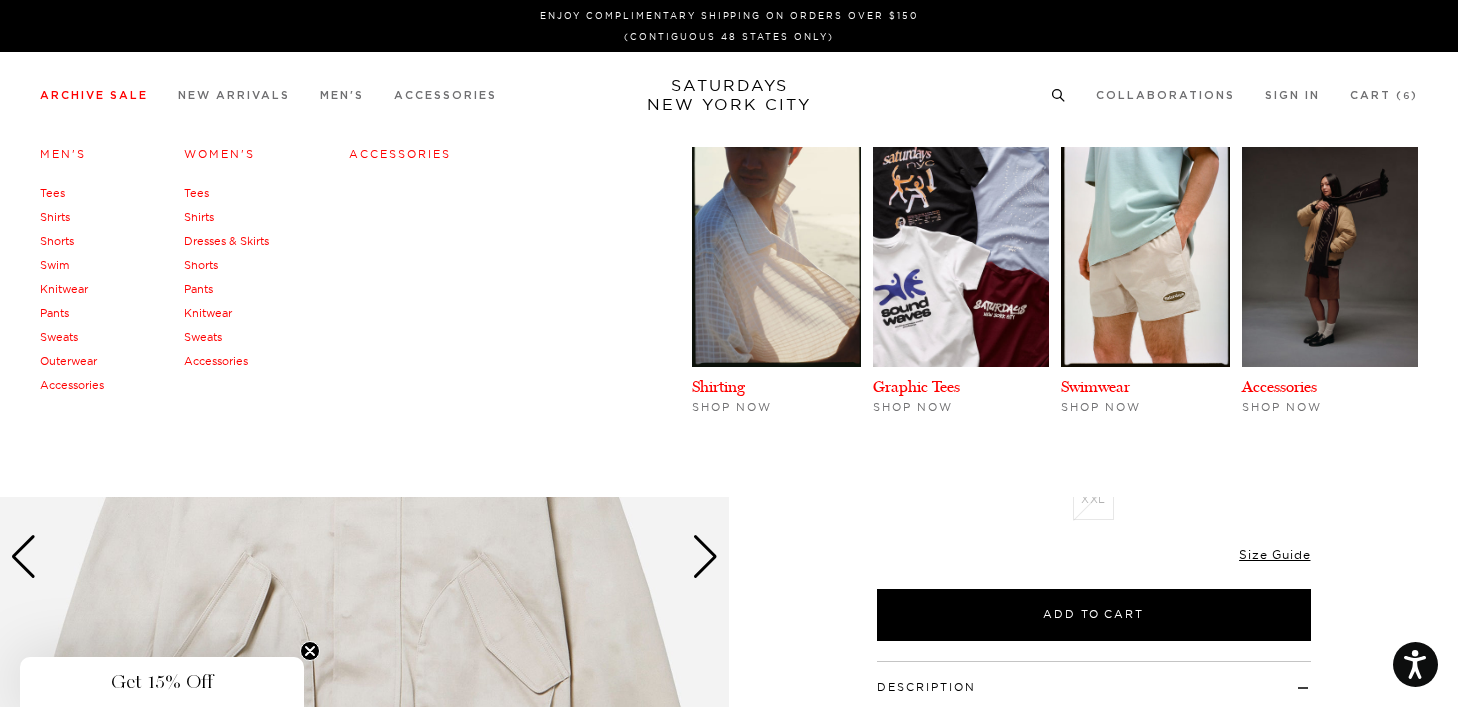 click on "Men's" at bounding box center [63, 154] 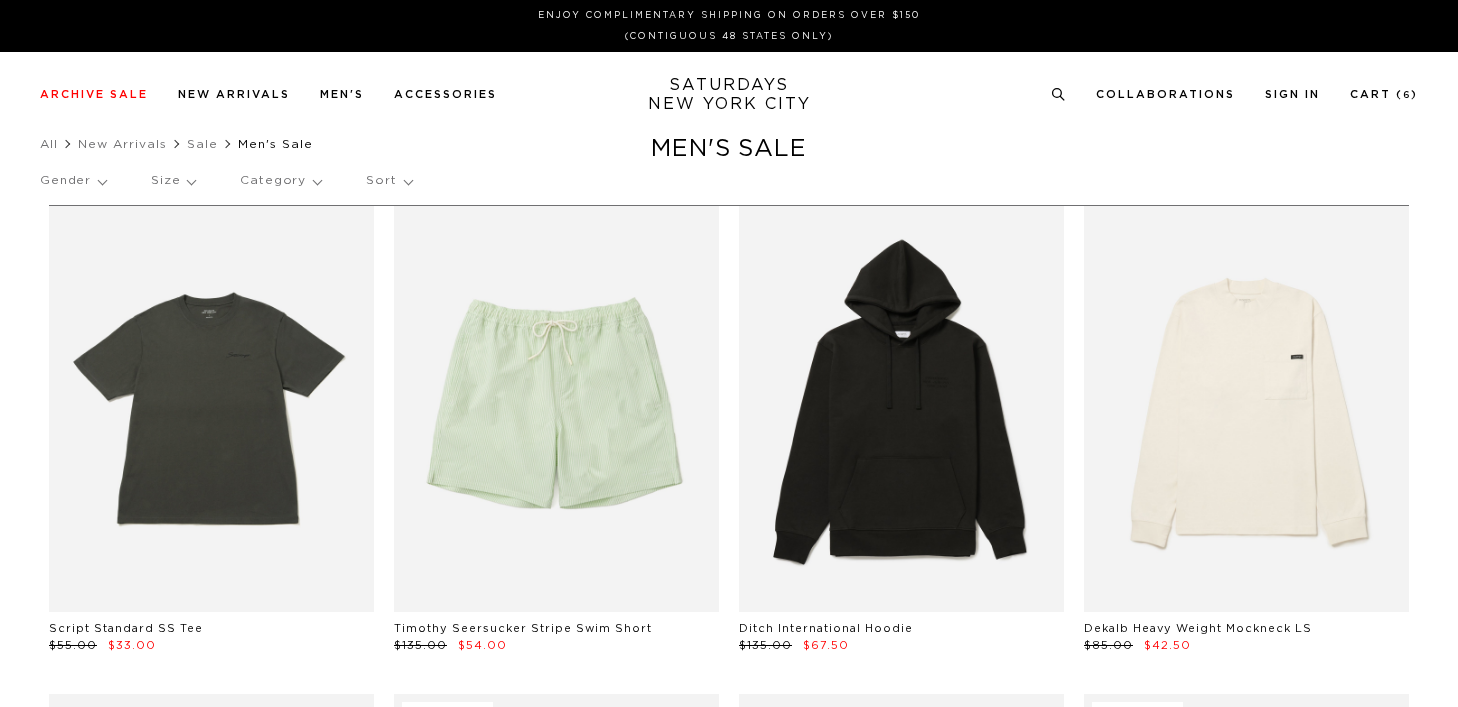 scroll, scrollTop: 0, scrollLeft: 0, axis: both 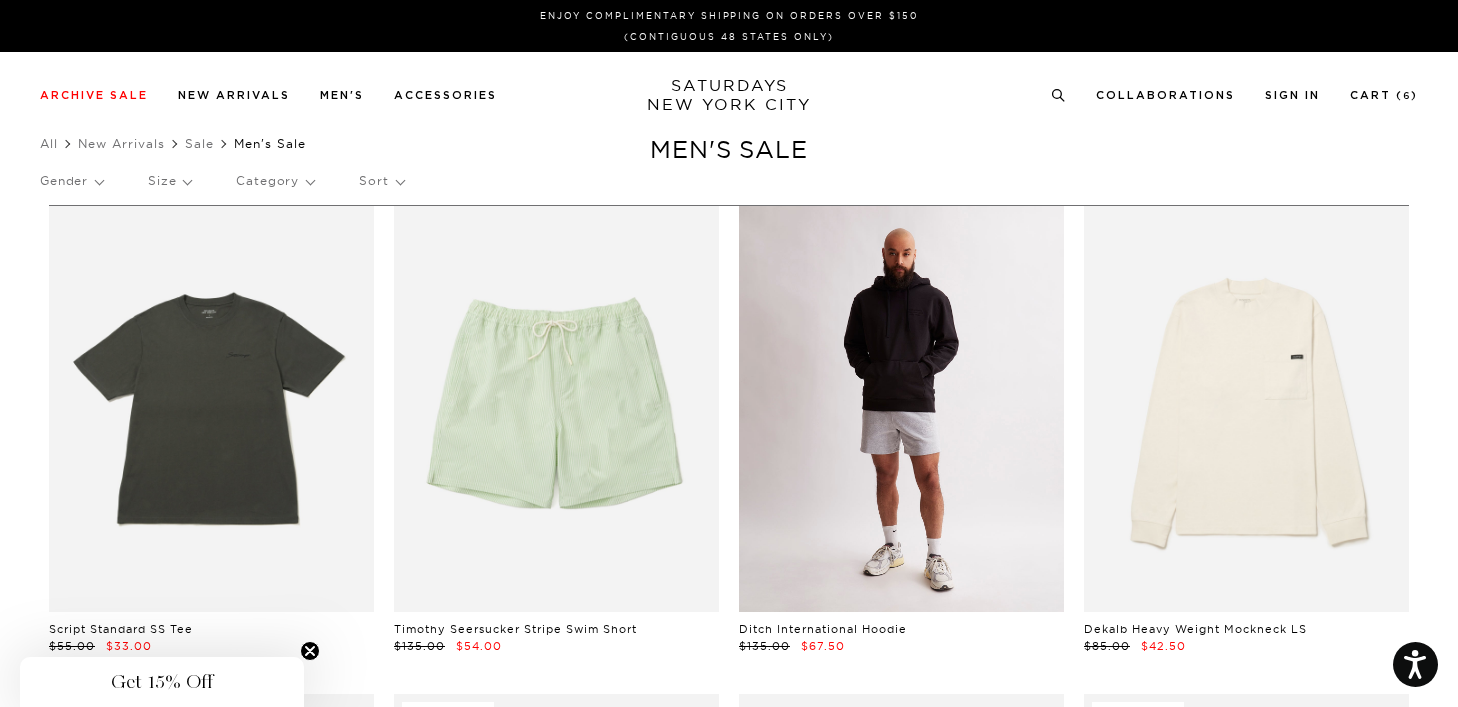 click at bounding box center [901, 409] 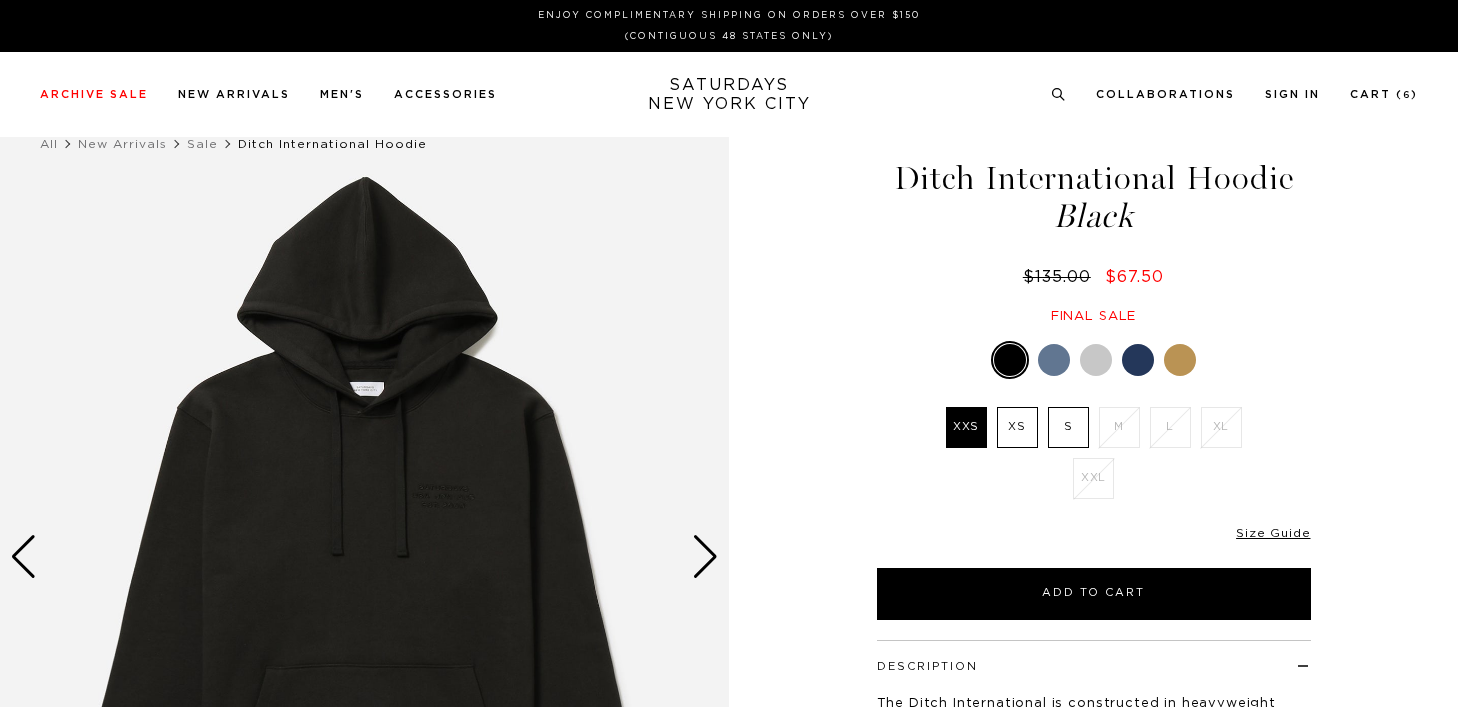 scroll, scrollTop: 0, scrollLeft: 0, axis: both 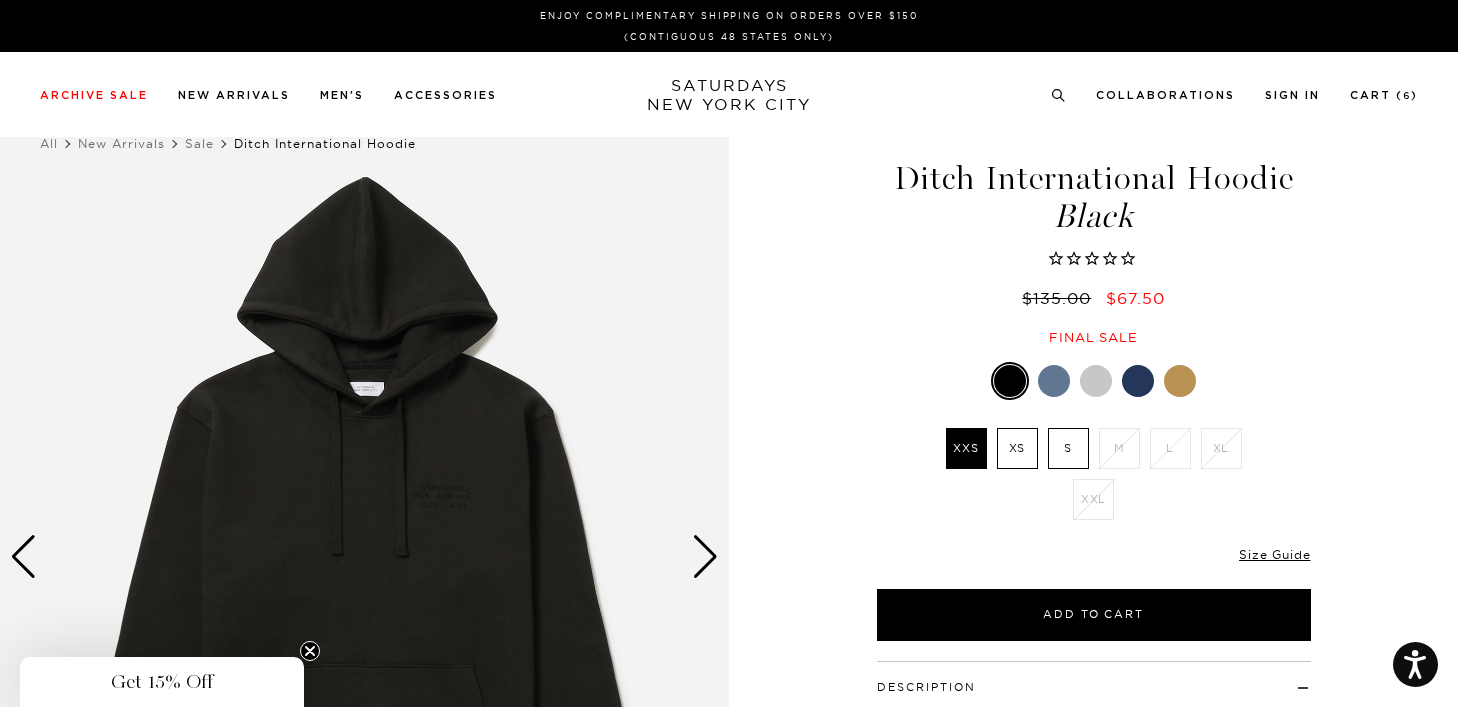 click at bounding box center [1054, 381] 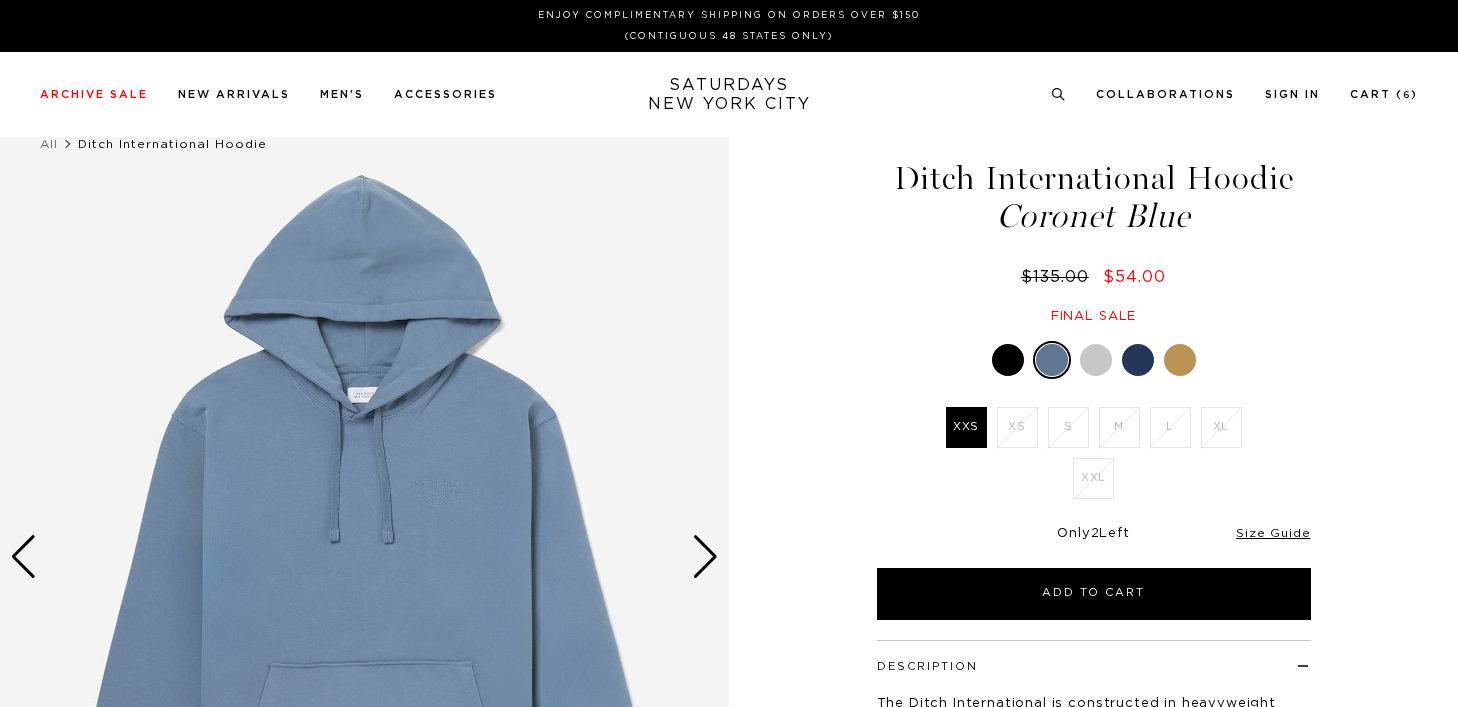 scroll, scrollTop: 0, scrollLeft: 0, axis: both 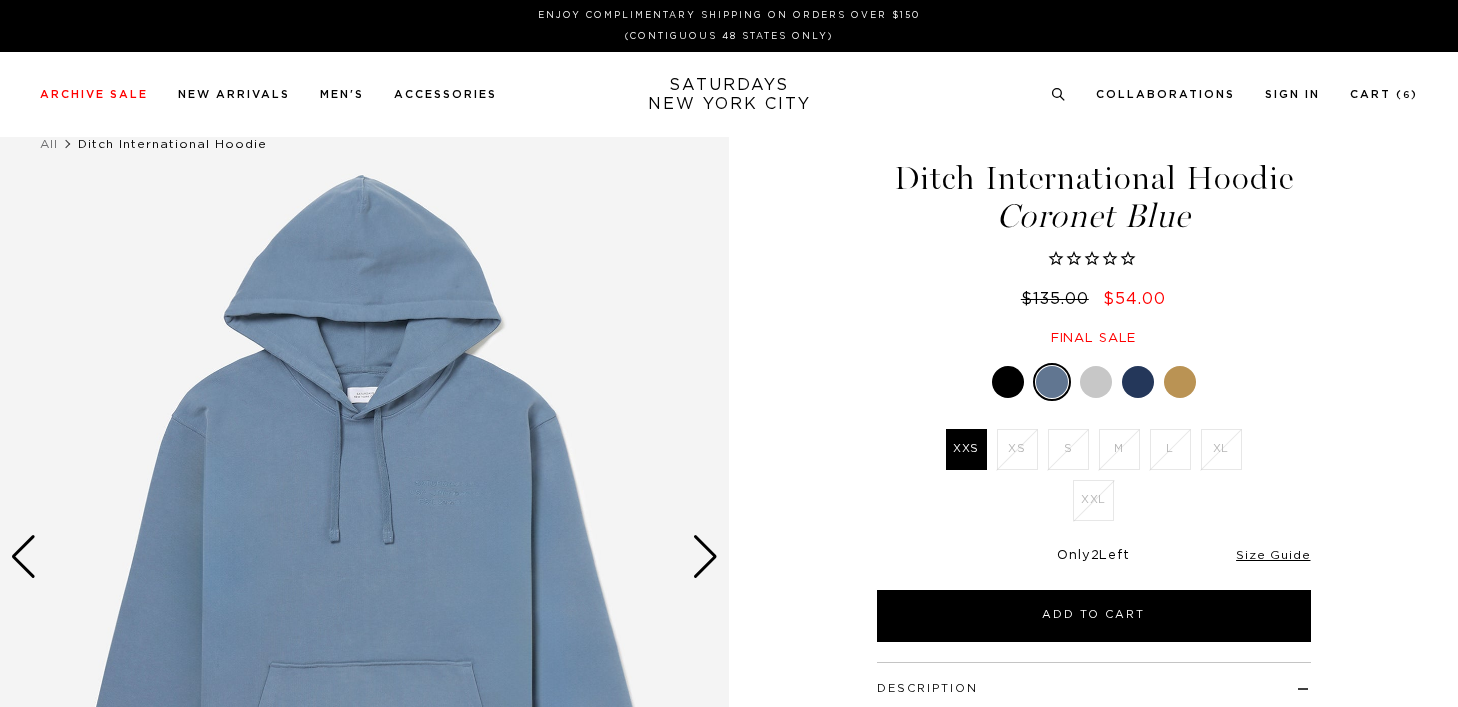 click at bounding box center [1096, 382] 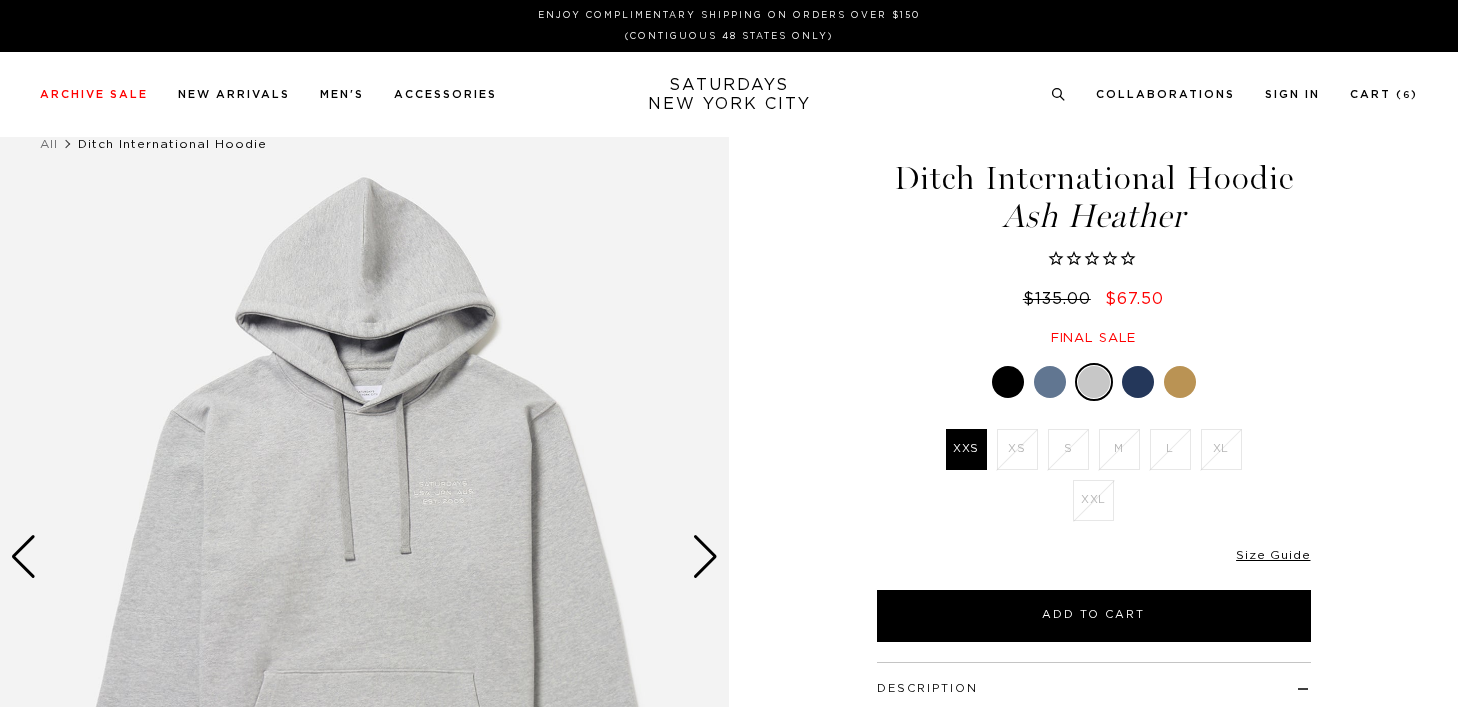 scroll, scrollTop: 0, scrollLeft: 0, axis: both 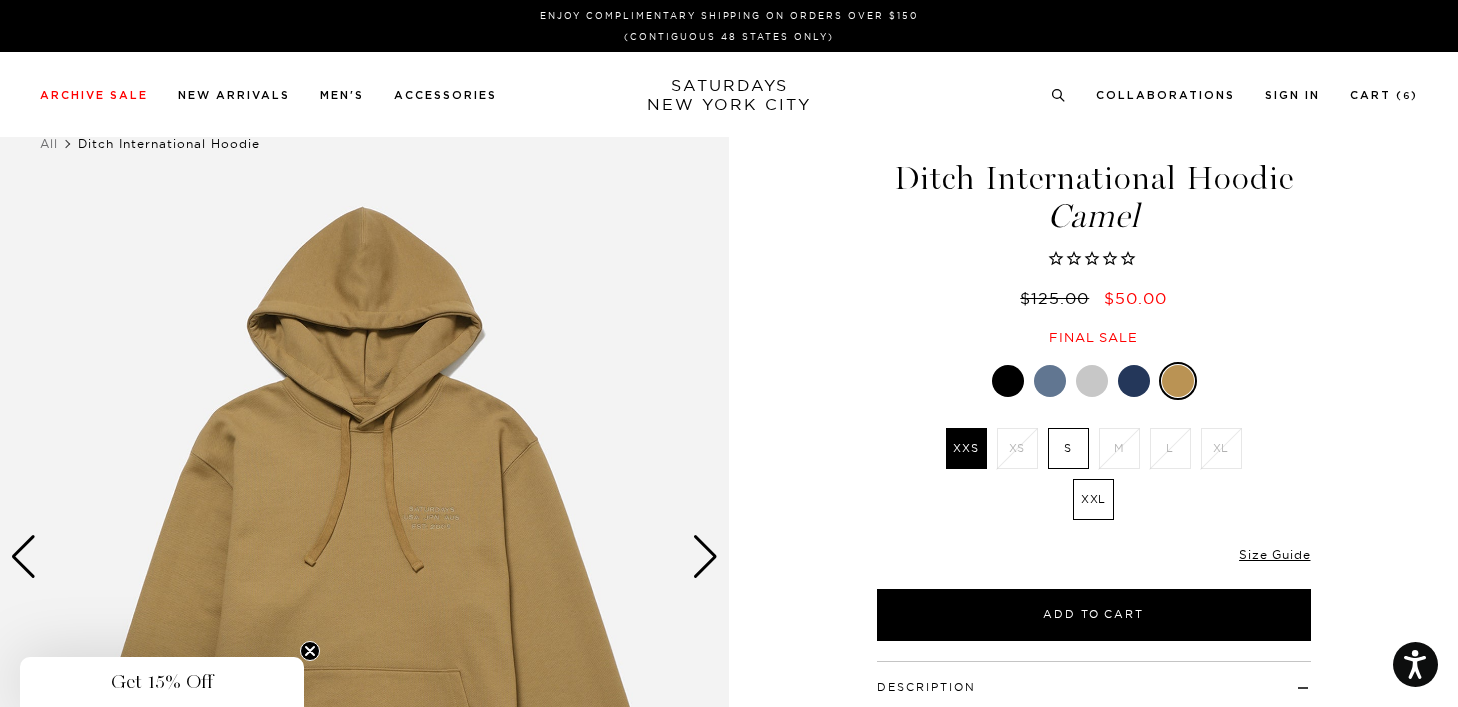 click at bounding box center (1008, 381) 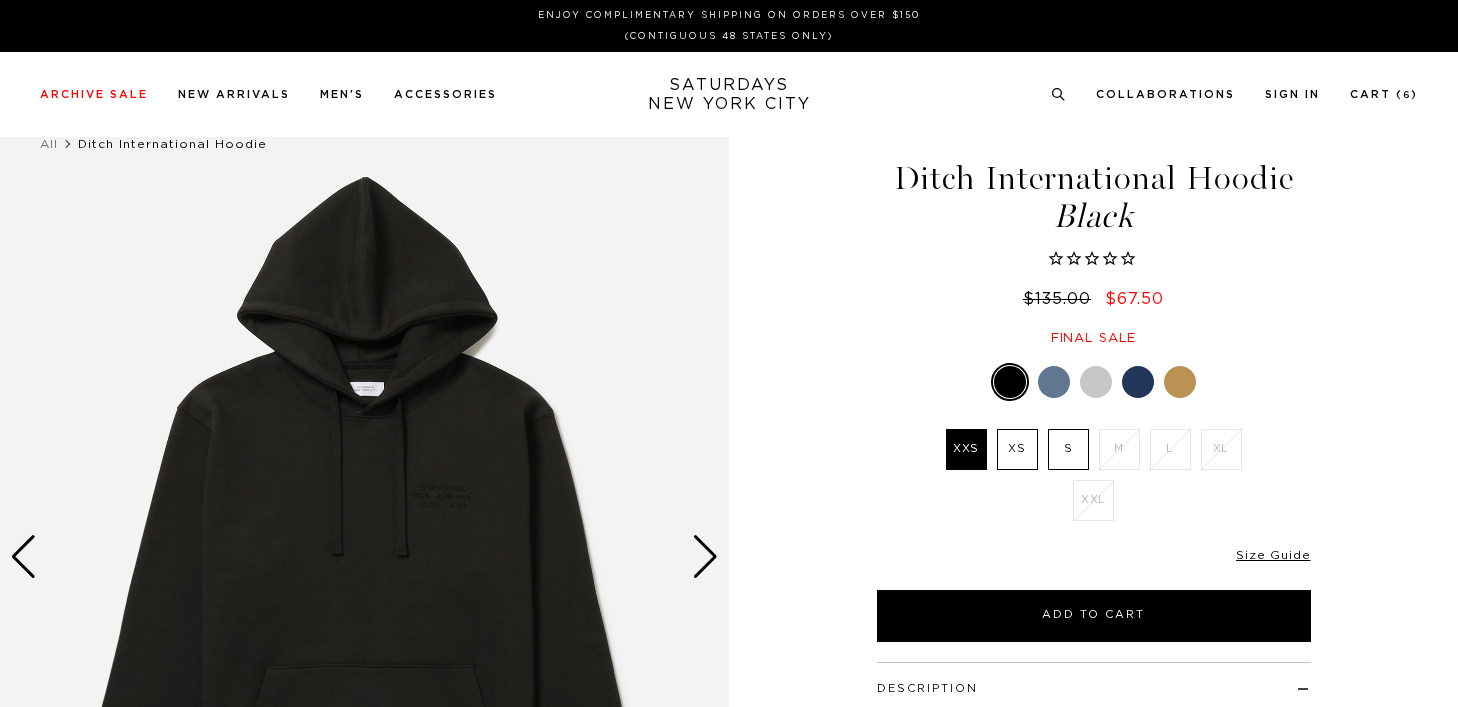 scroll, scrollTop: 0, scrollLeft: 0, axis: both 